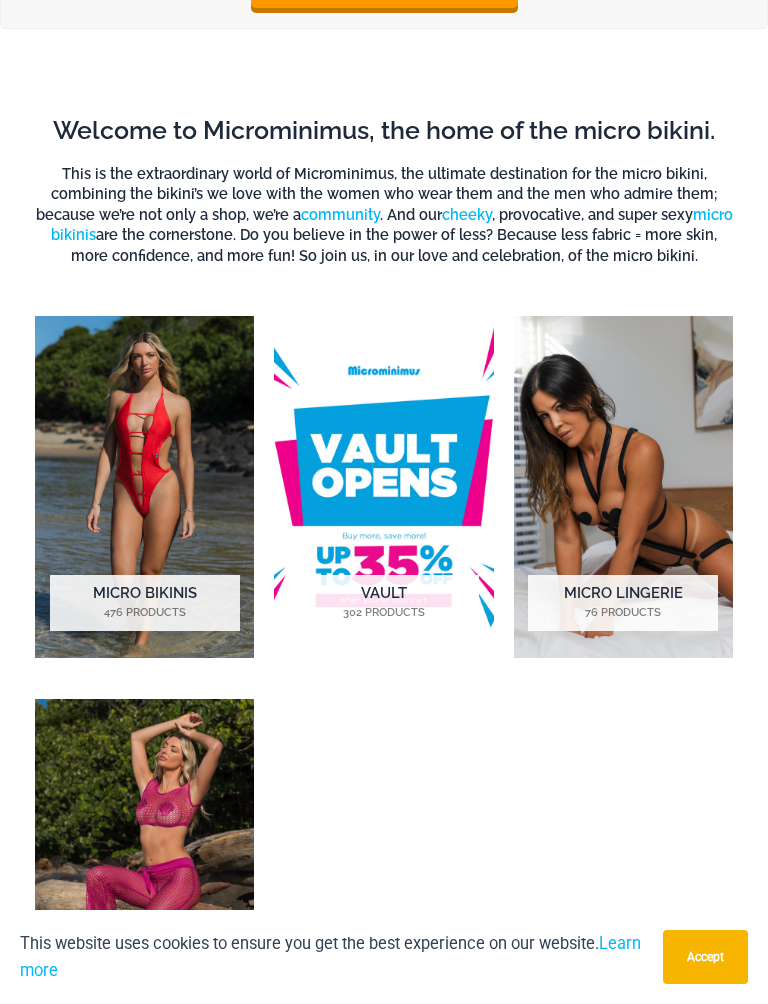 scroll, scrollTop: 458, scrollLeft: 0, axis: vertical 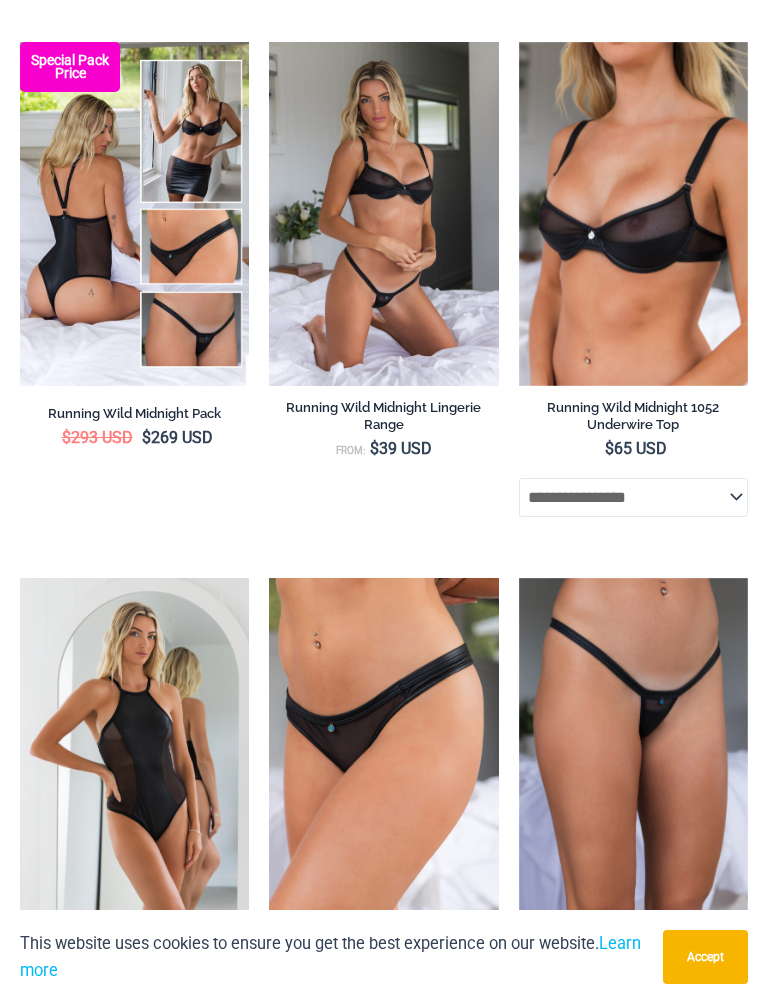 click on "**********" 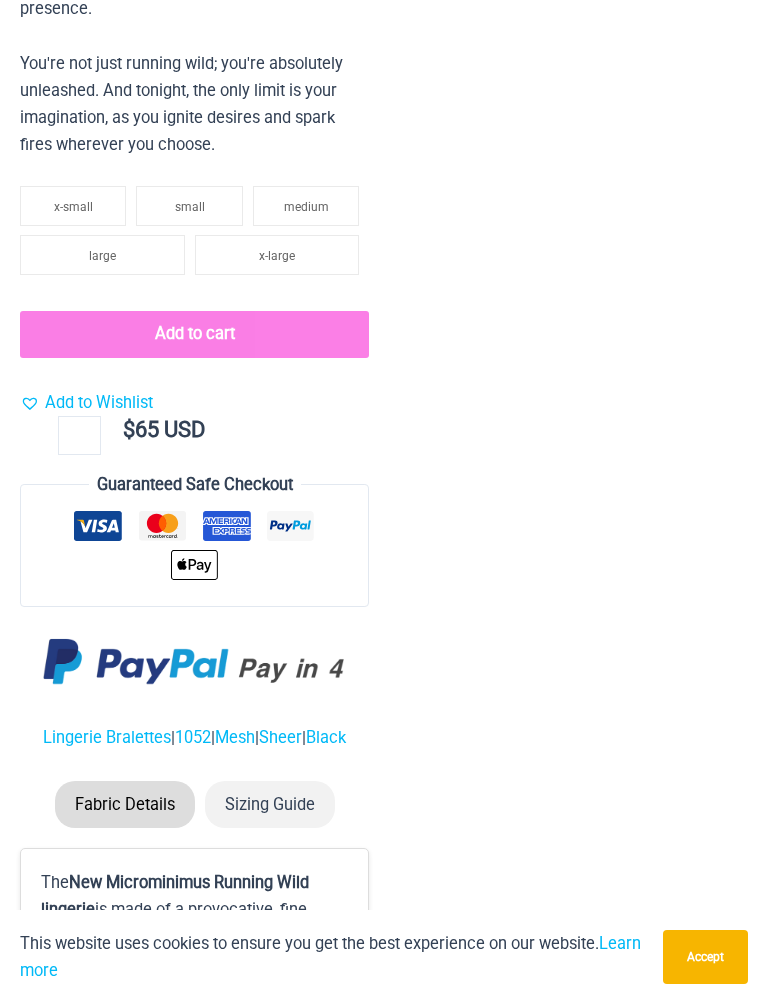 scroll, scrollTop: 3506, scrollLeft: 0, axis: vertical 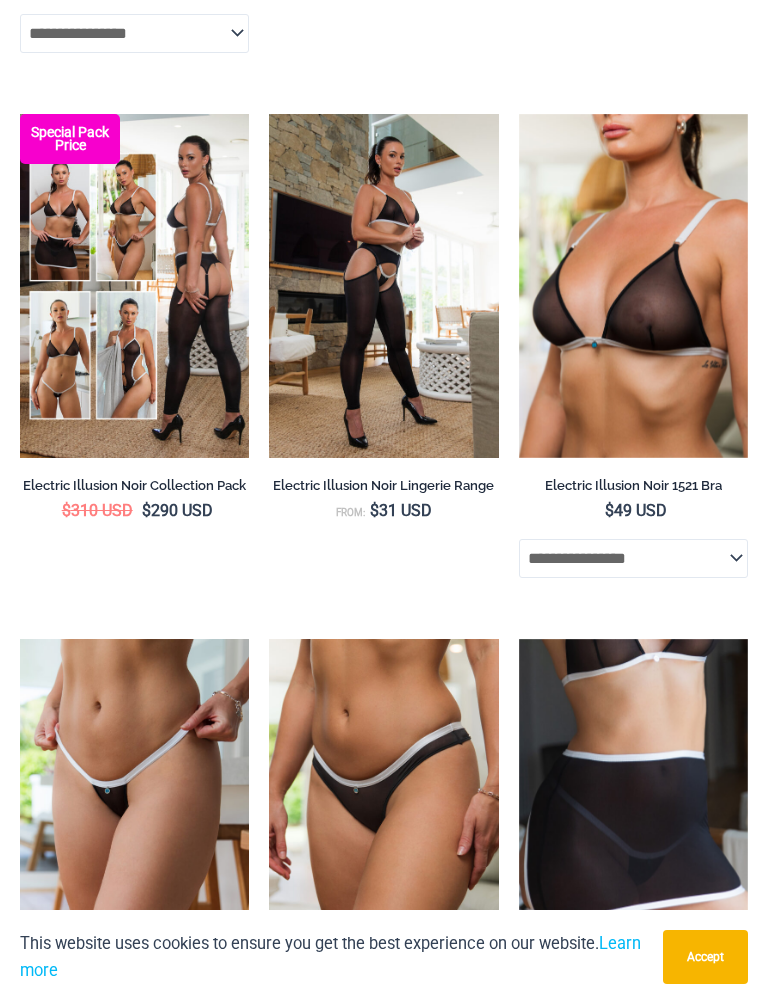 click at bounding box center (519, 114) 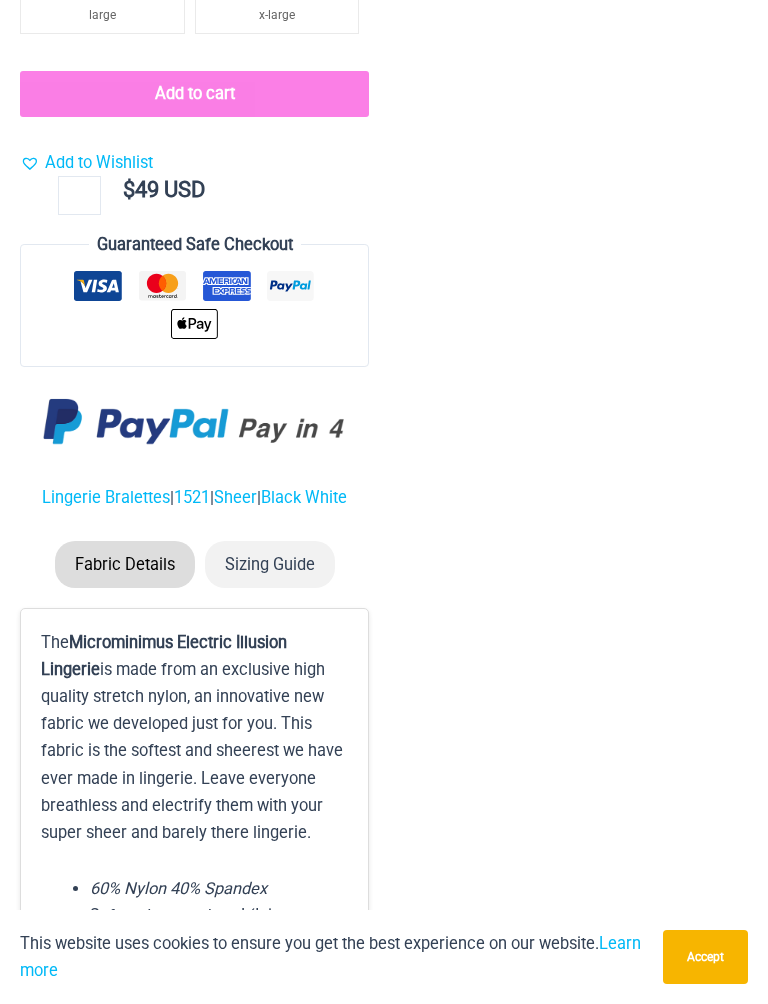 scroll, scrollTop: 3470, scrollLeft: 0, axis: vertical 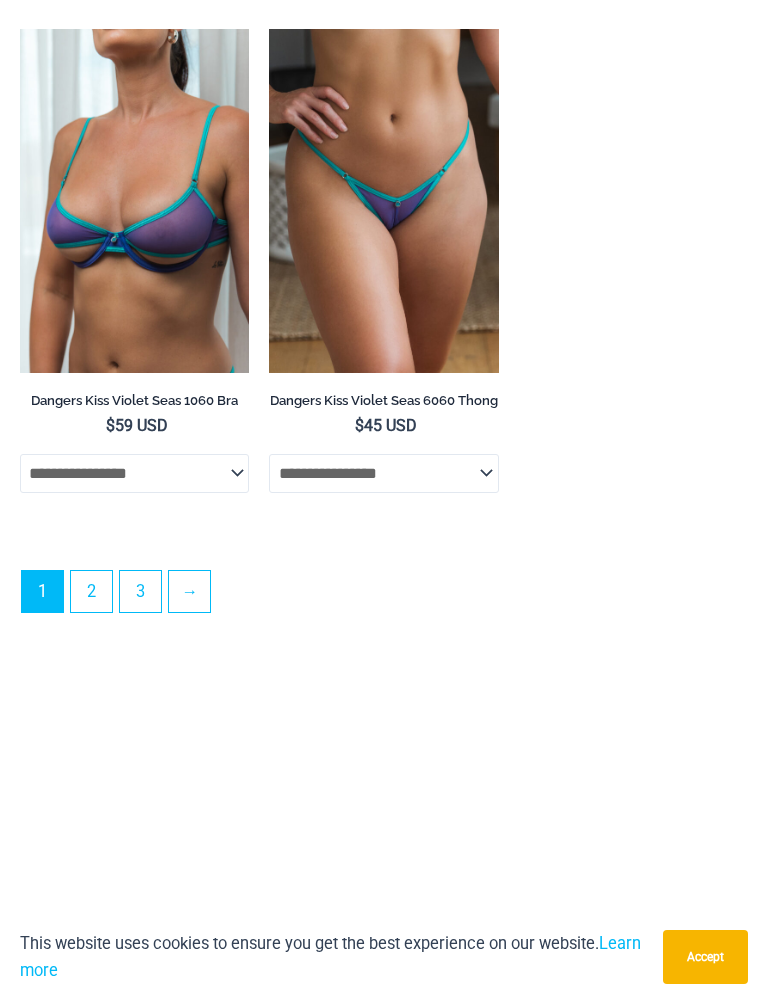 click on "2" at bounding box center (91, 591) 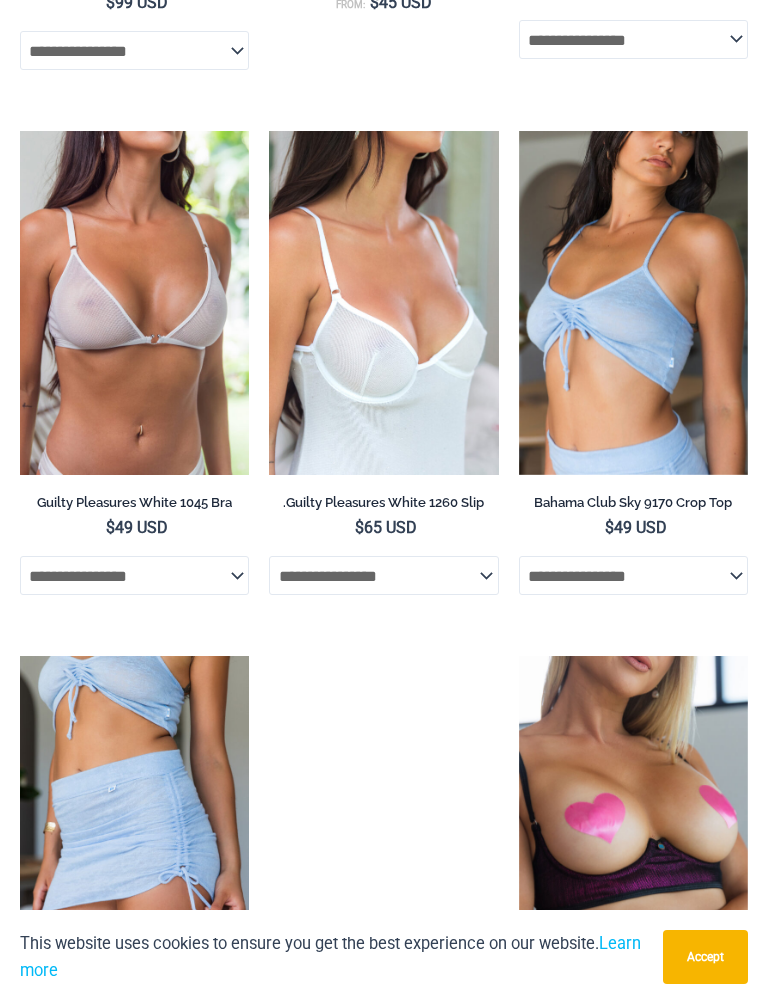 scroll, scrollTop: 1746, scrollLeft: 0, axis: vertical 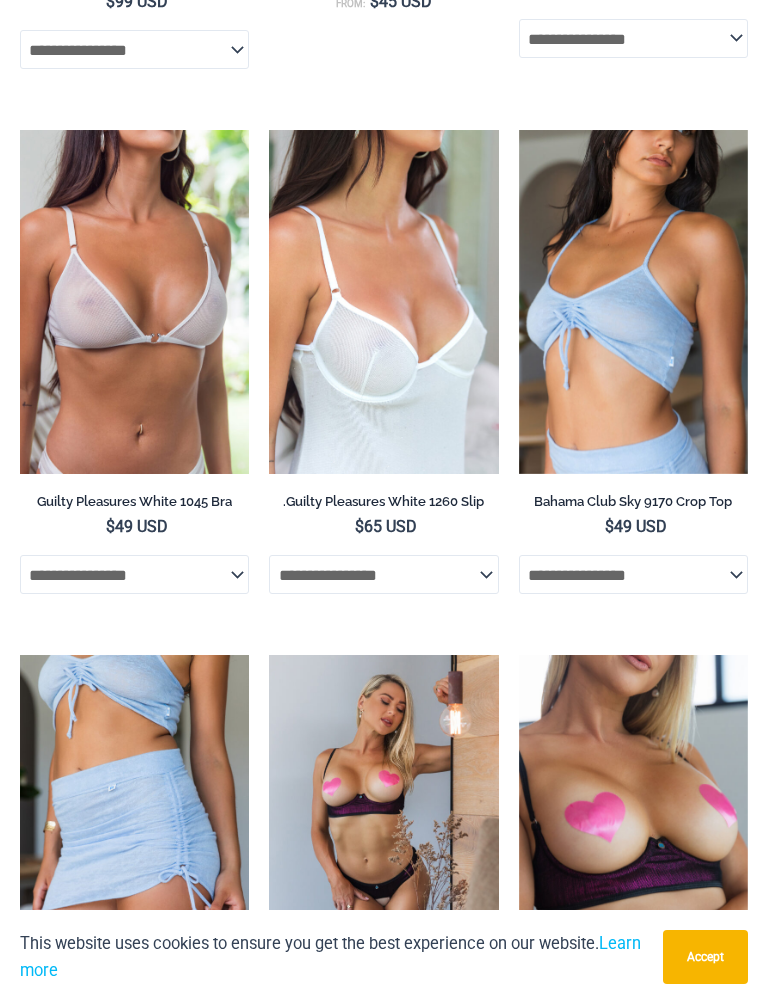 click at bounding box center [20, 130] 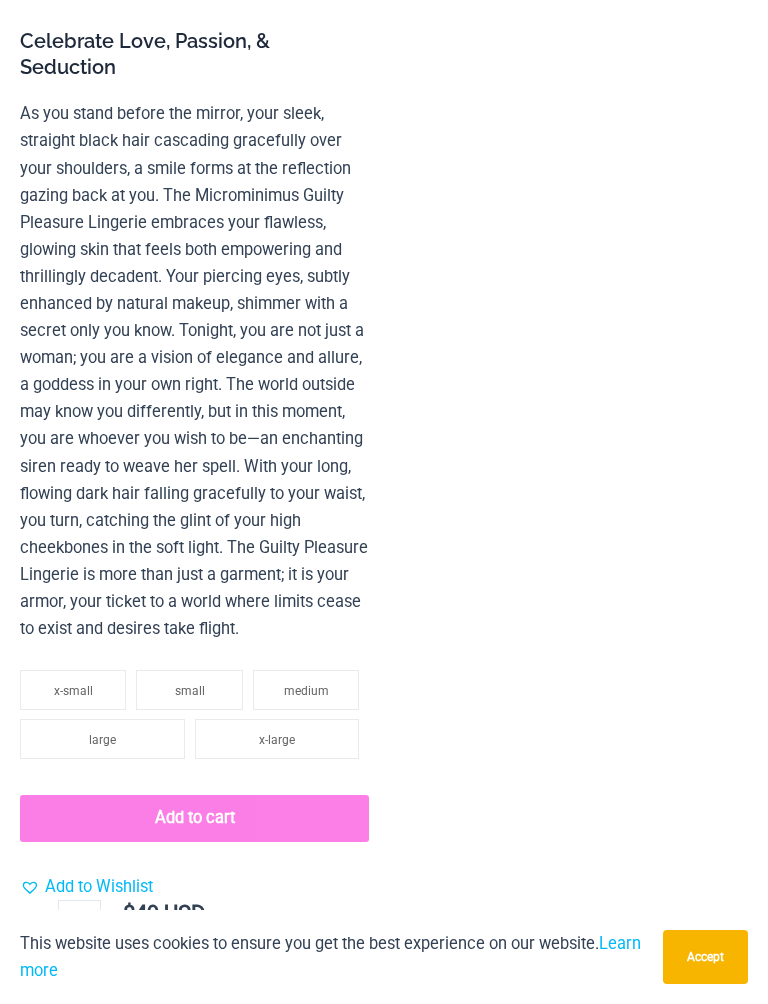 scroll, scrollTop: 2274, scrollLeft: 0, axis: vertical 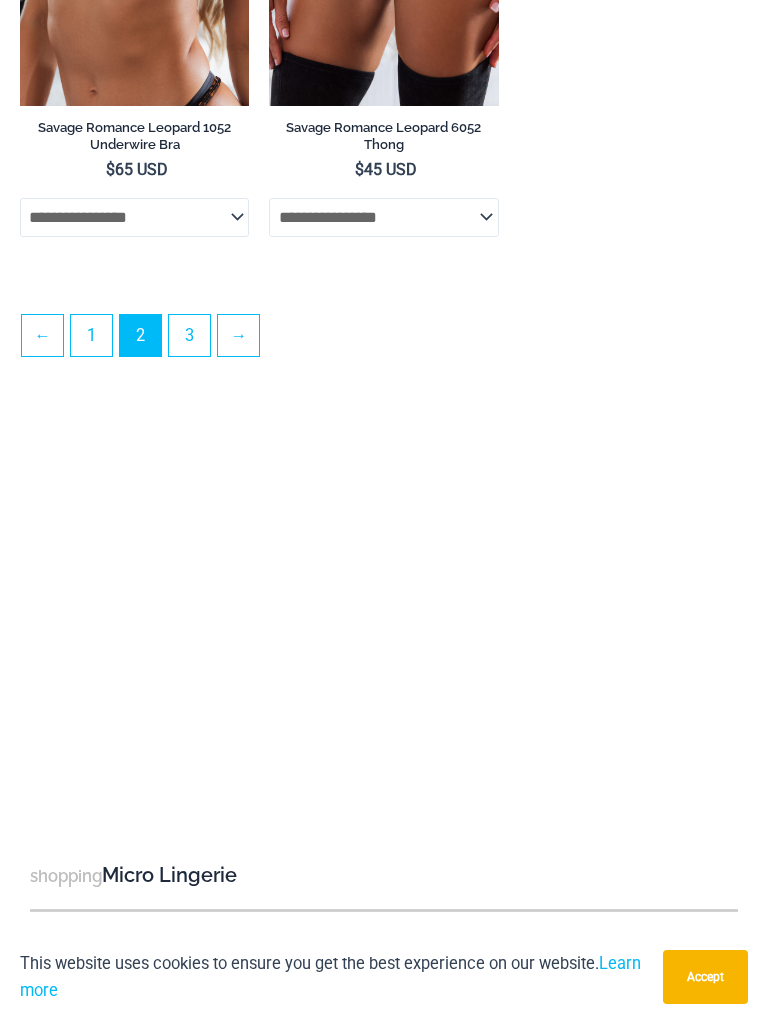 click on "3" at bounding box center (189, 335) 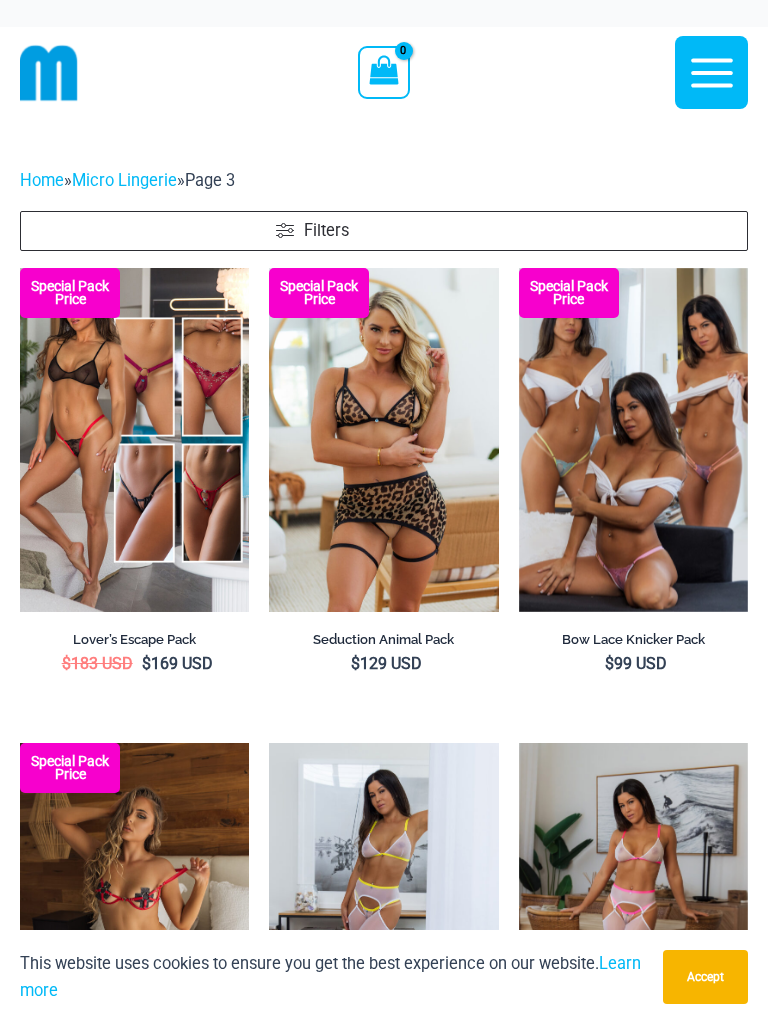scroll, scrollTop: 0, scrollLeft: 0, axis: both 